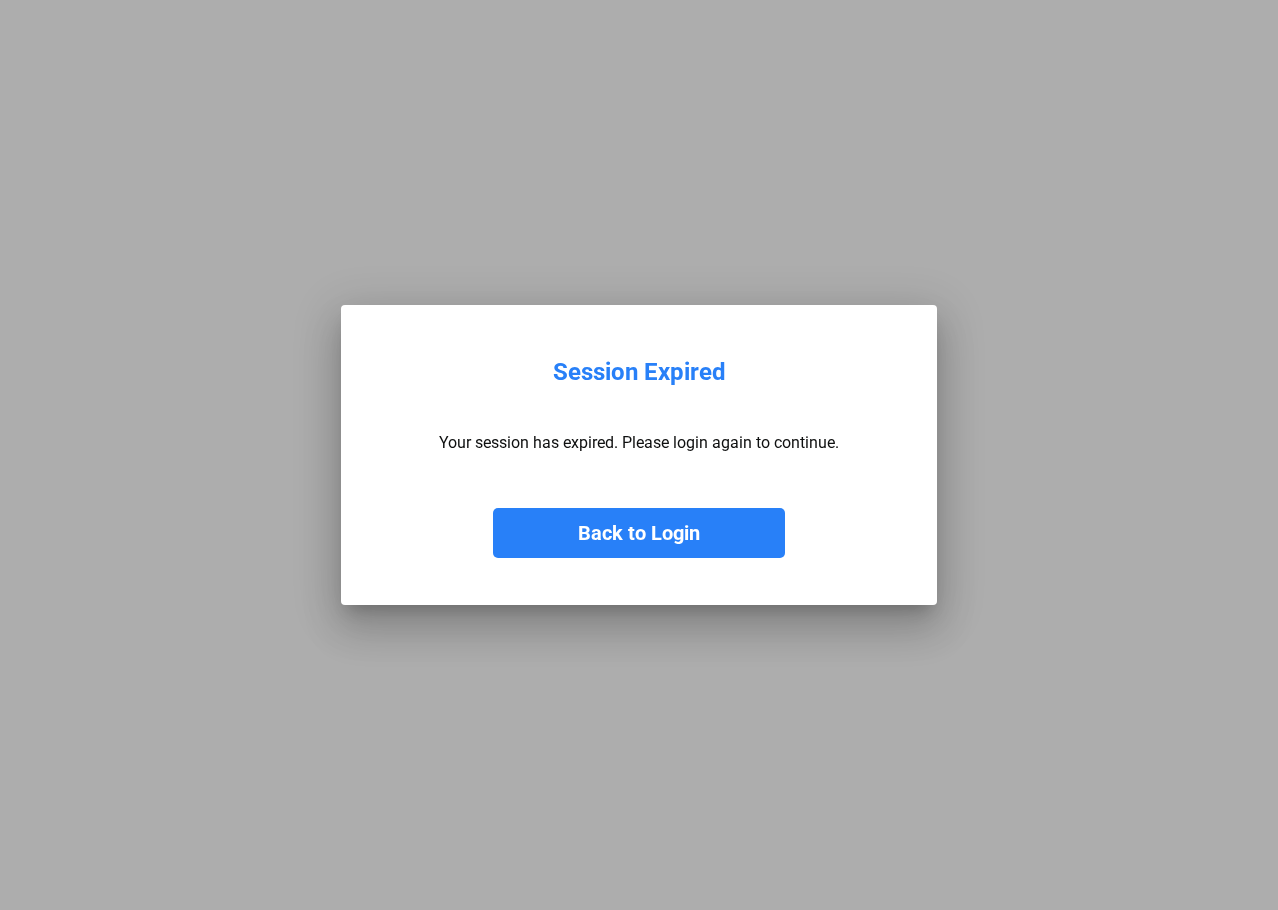 scroll, scrollTop: 0, scrollLeft: 0, axis: both 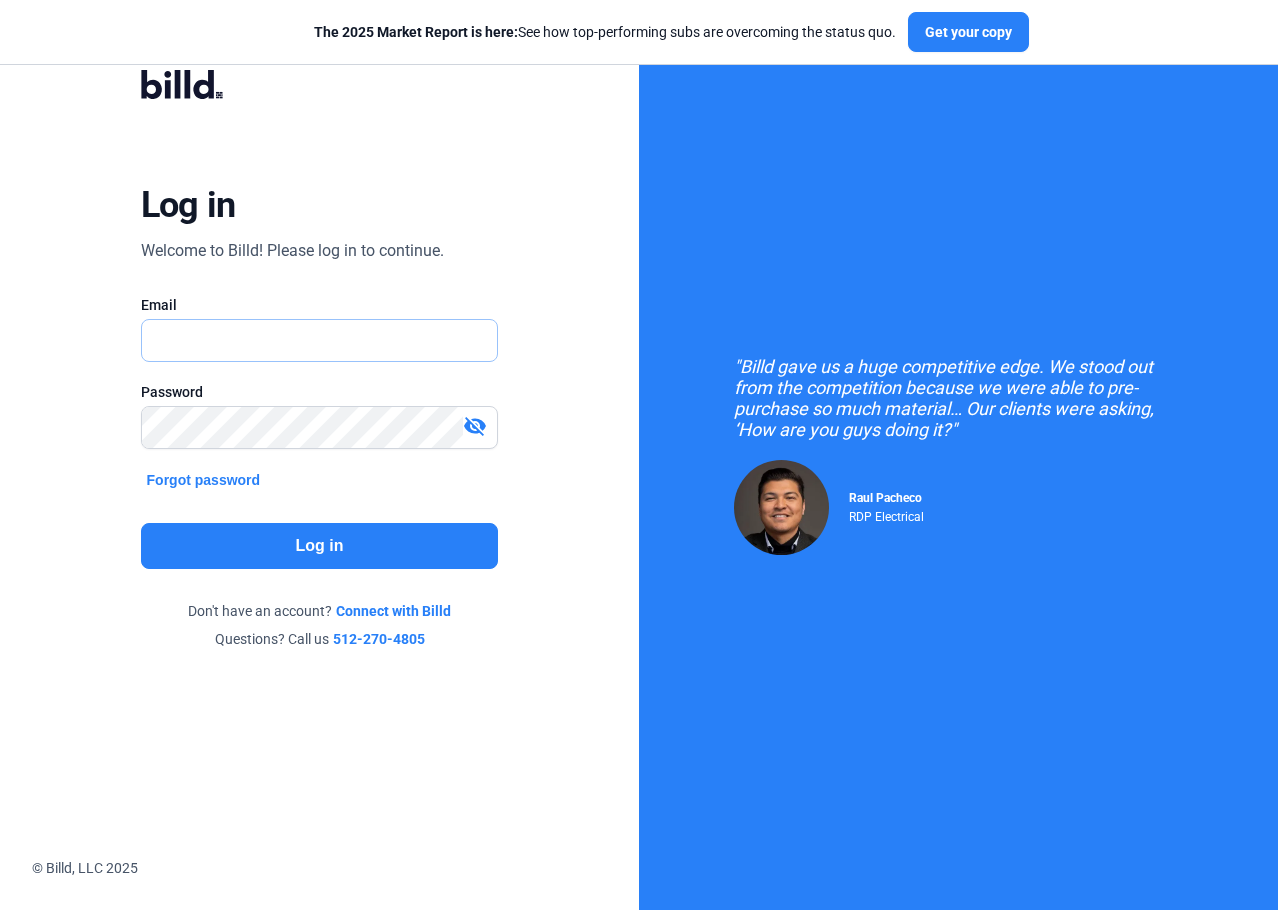 type on "[EMAIL]" 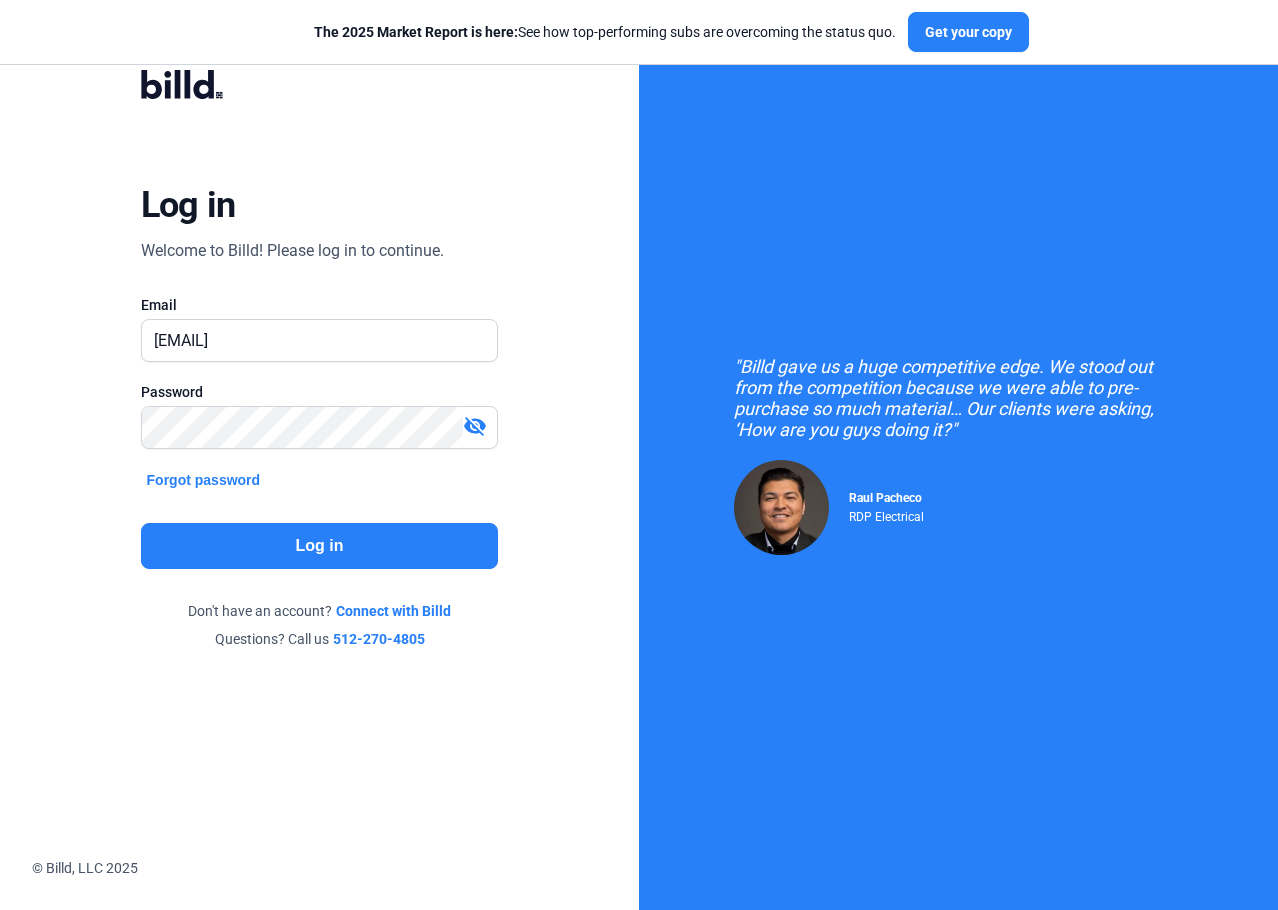 click on "Log in" 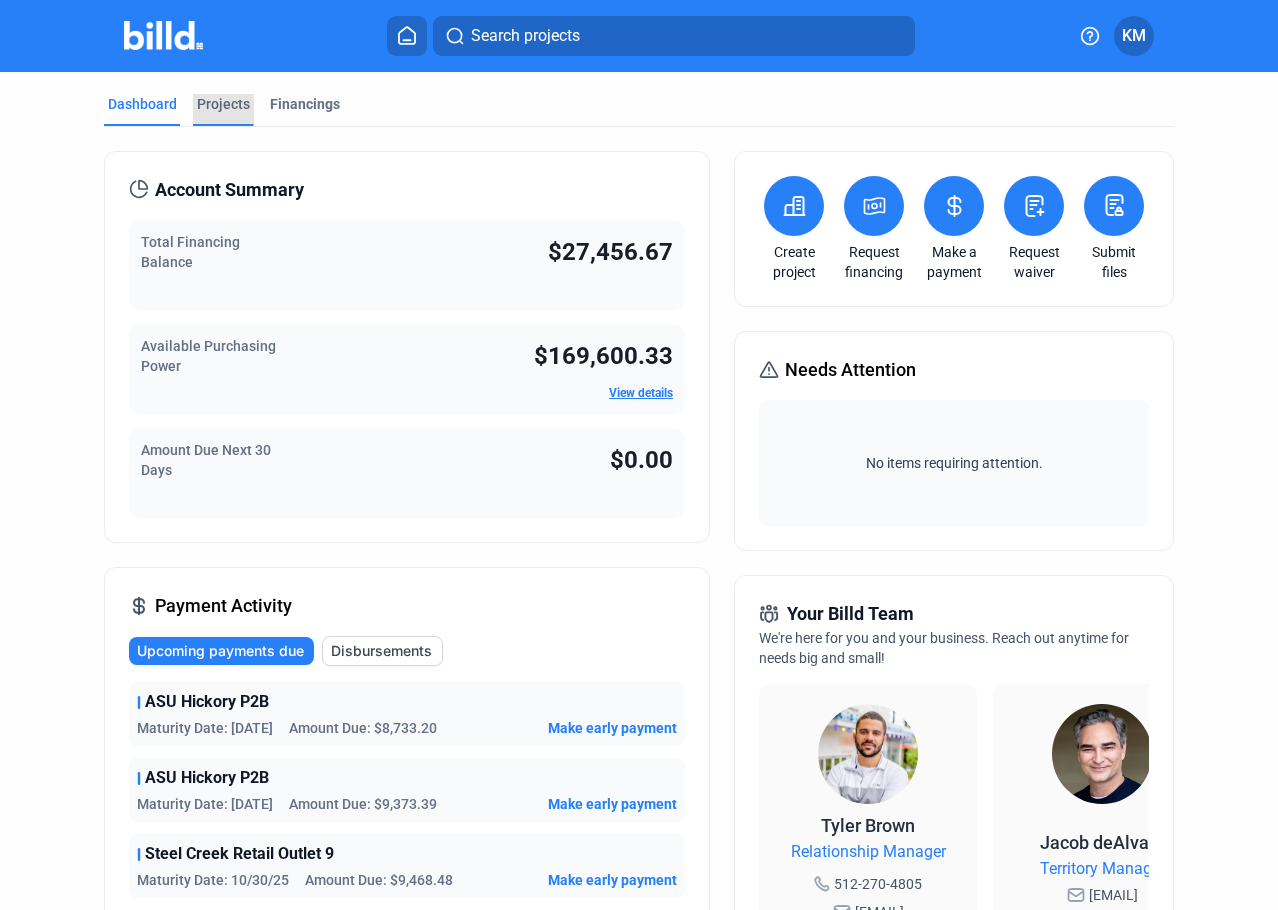 click on "Projects" at bounding box center (223, 104) 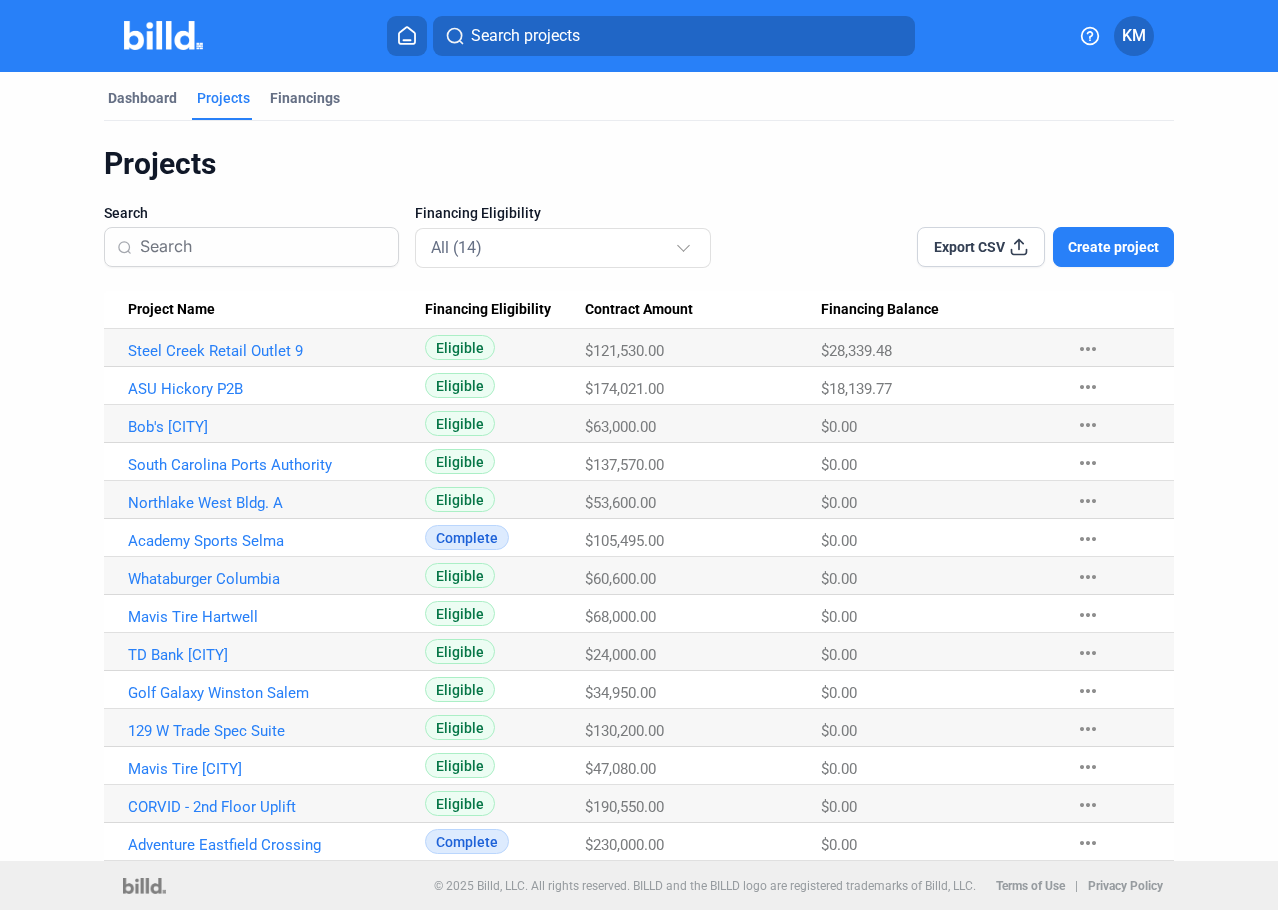 scroll, scrollTop: 7, scrollLeft: 0, axis: vertical 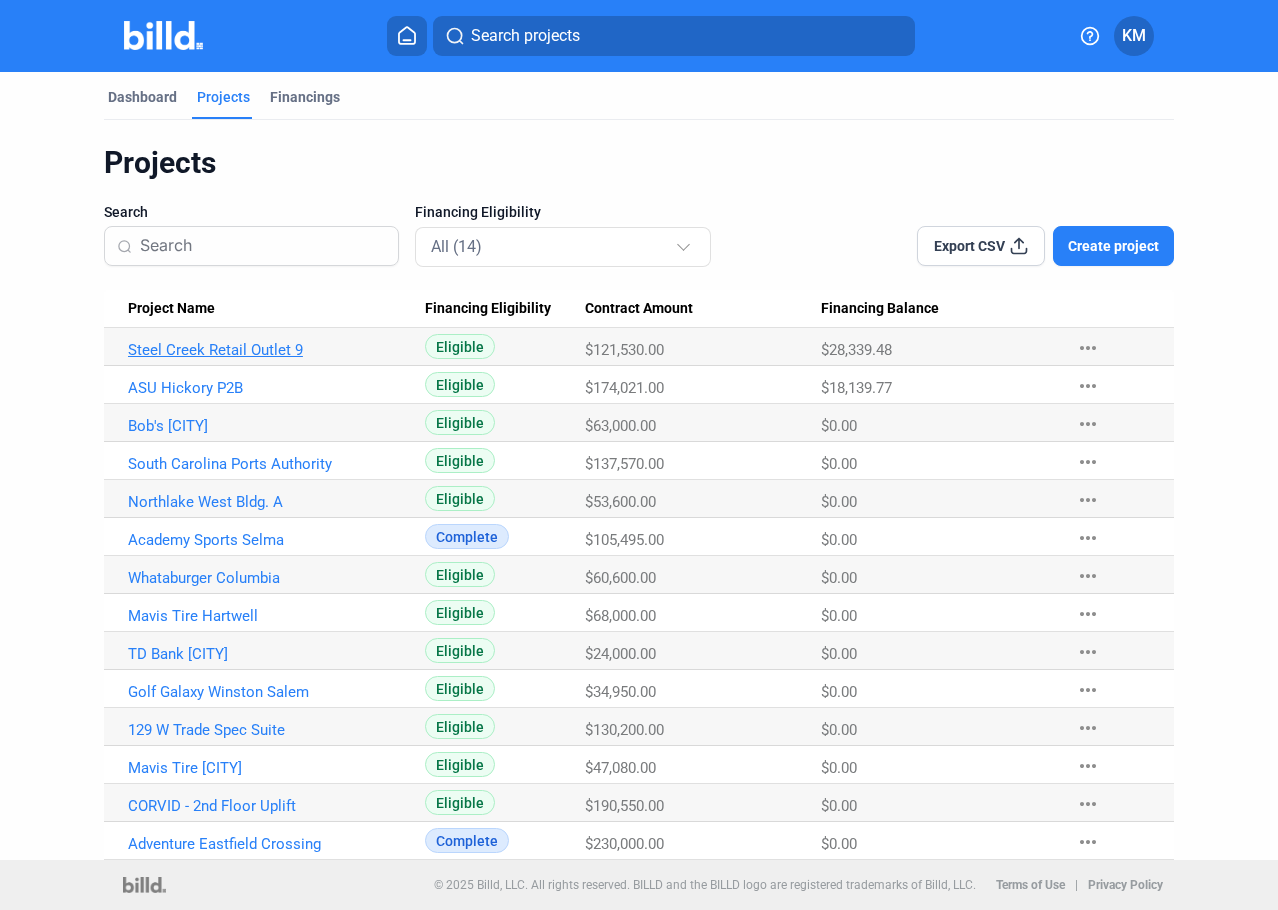 click on "Steel Creek Retail Outlet 9" at bounding box center (269, 350) 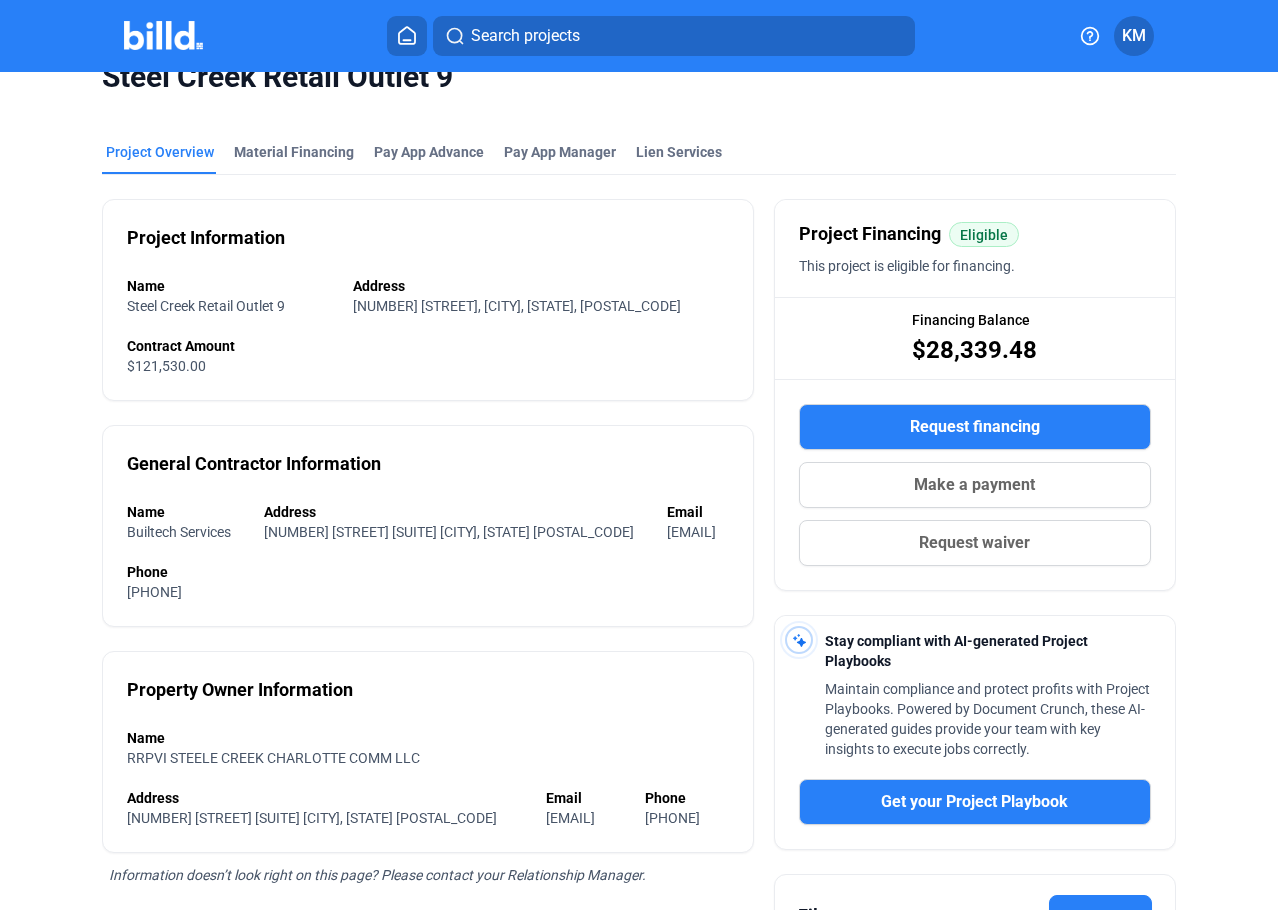 scroll, scrollTop: 0, scrollLeft: 0, axis: both 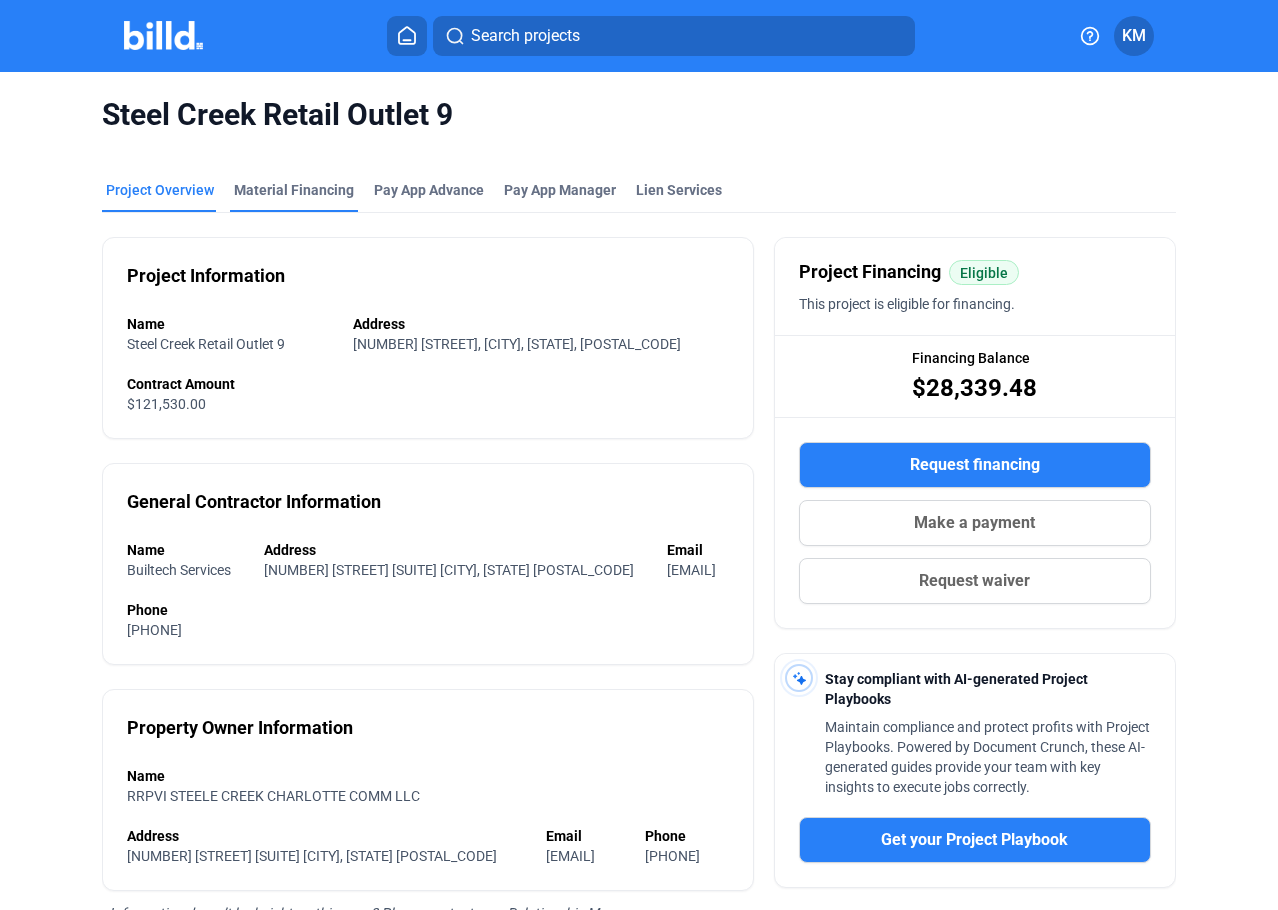 click on "Material Financing" at bounding box center (294, 190) 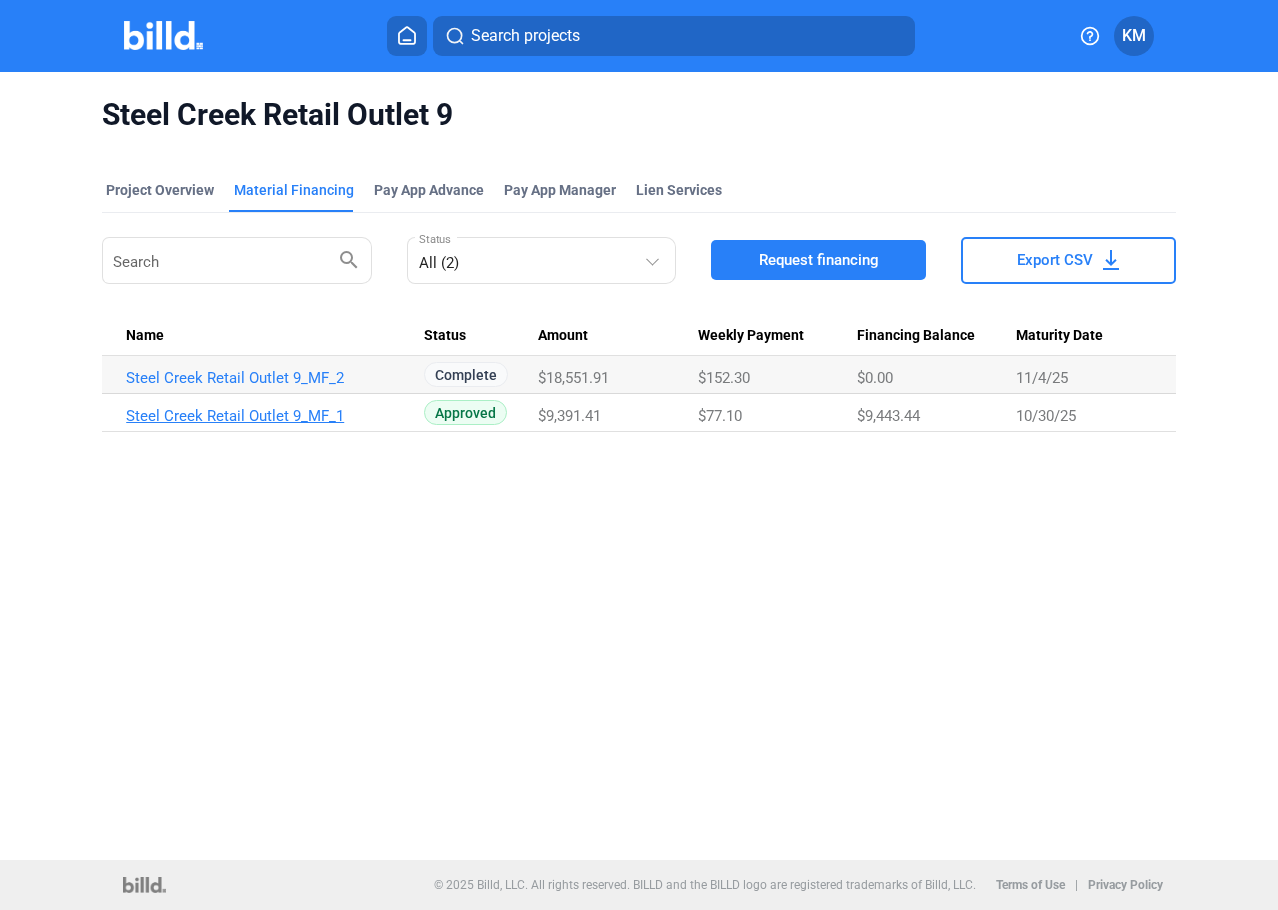 click on "Steel Creek Retail Outlet 9_MF_1" at bounding box center [267, 378] 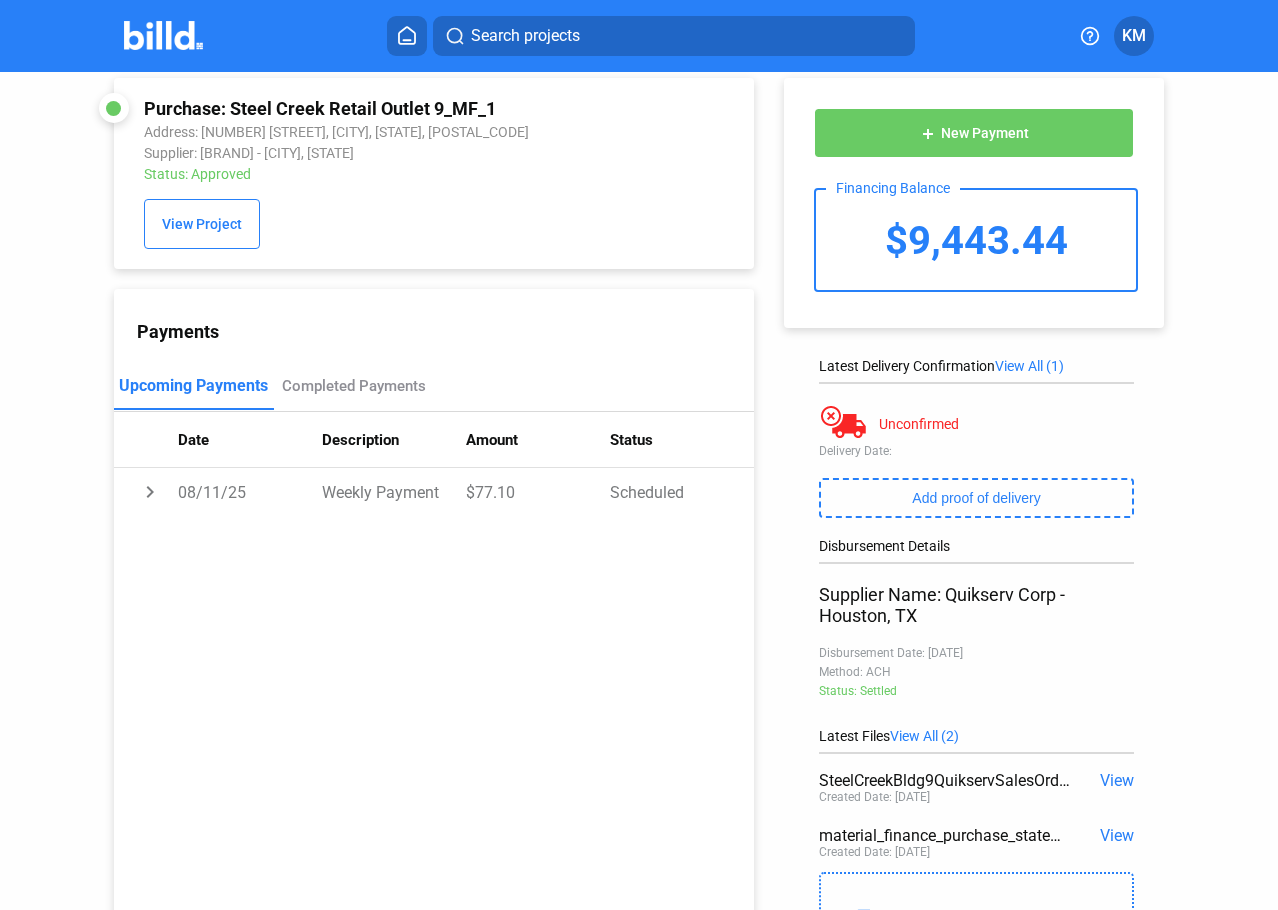 scroll, scrollTop: 0, scrollLeft: 0, axis: both 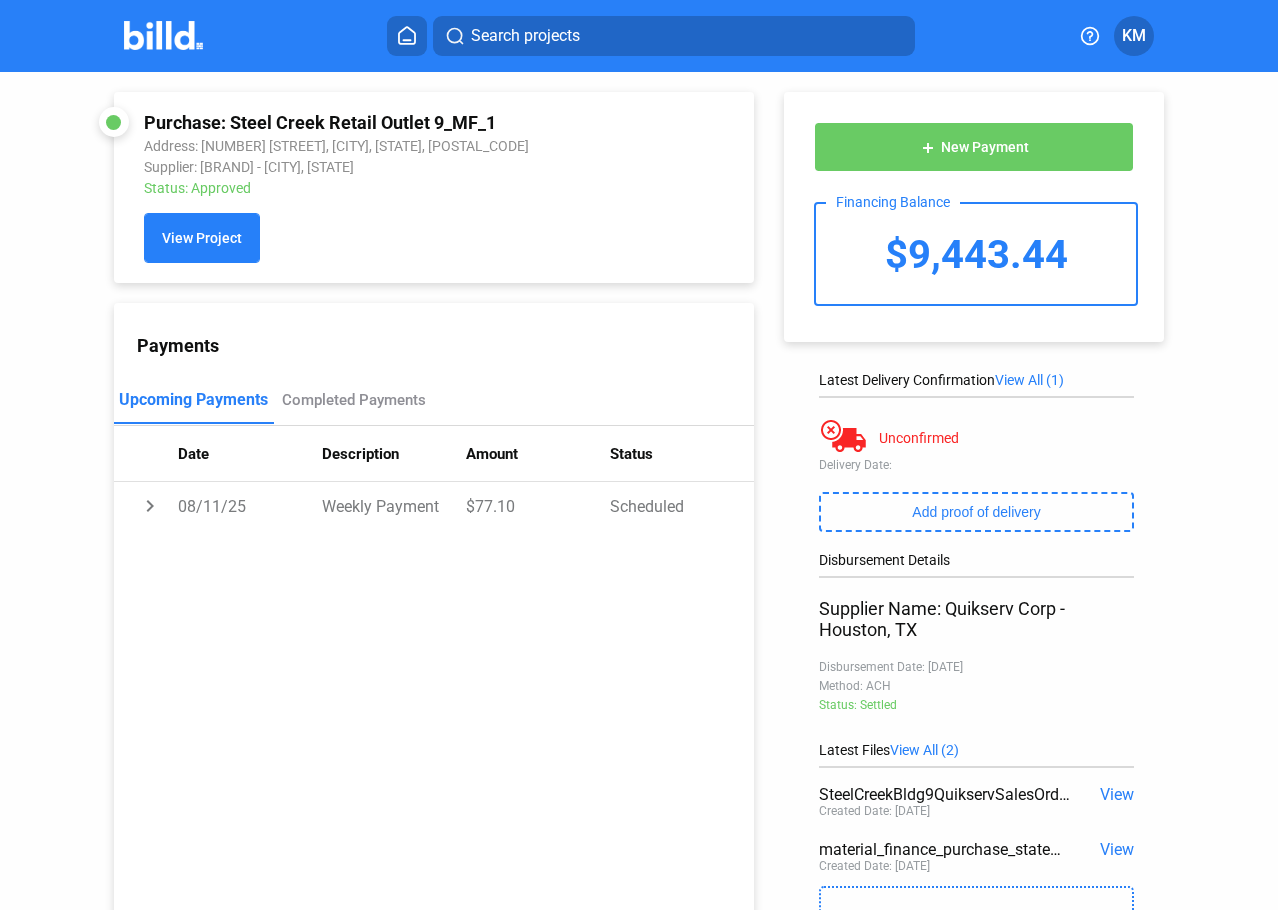 click on "View Project" 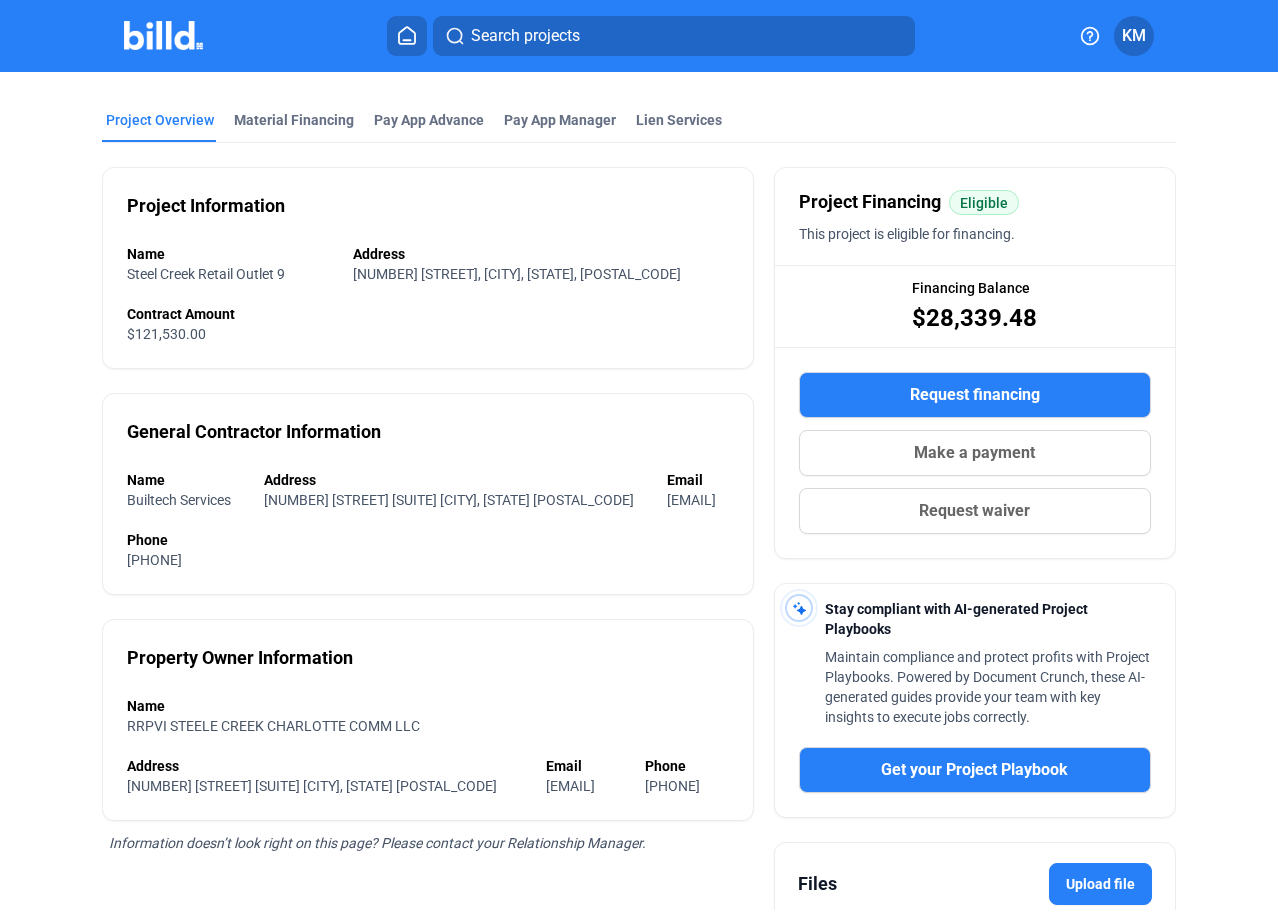 scroll, scrollTop: 100, scrollLeft: 0, axis: vertical 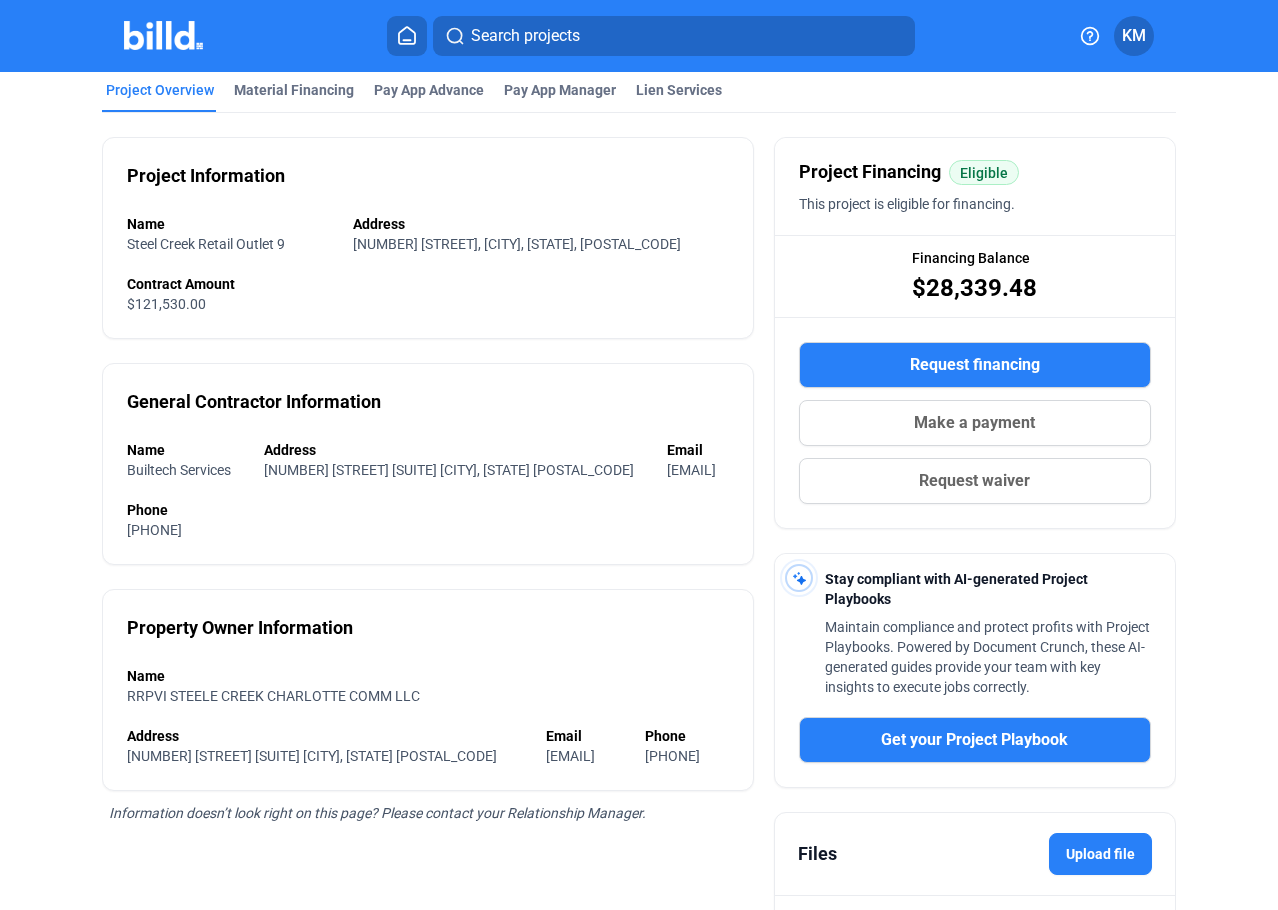click on "Make a payment" at bounding box center [974, 423] 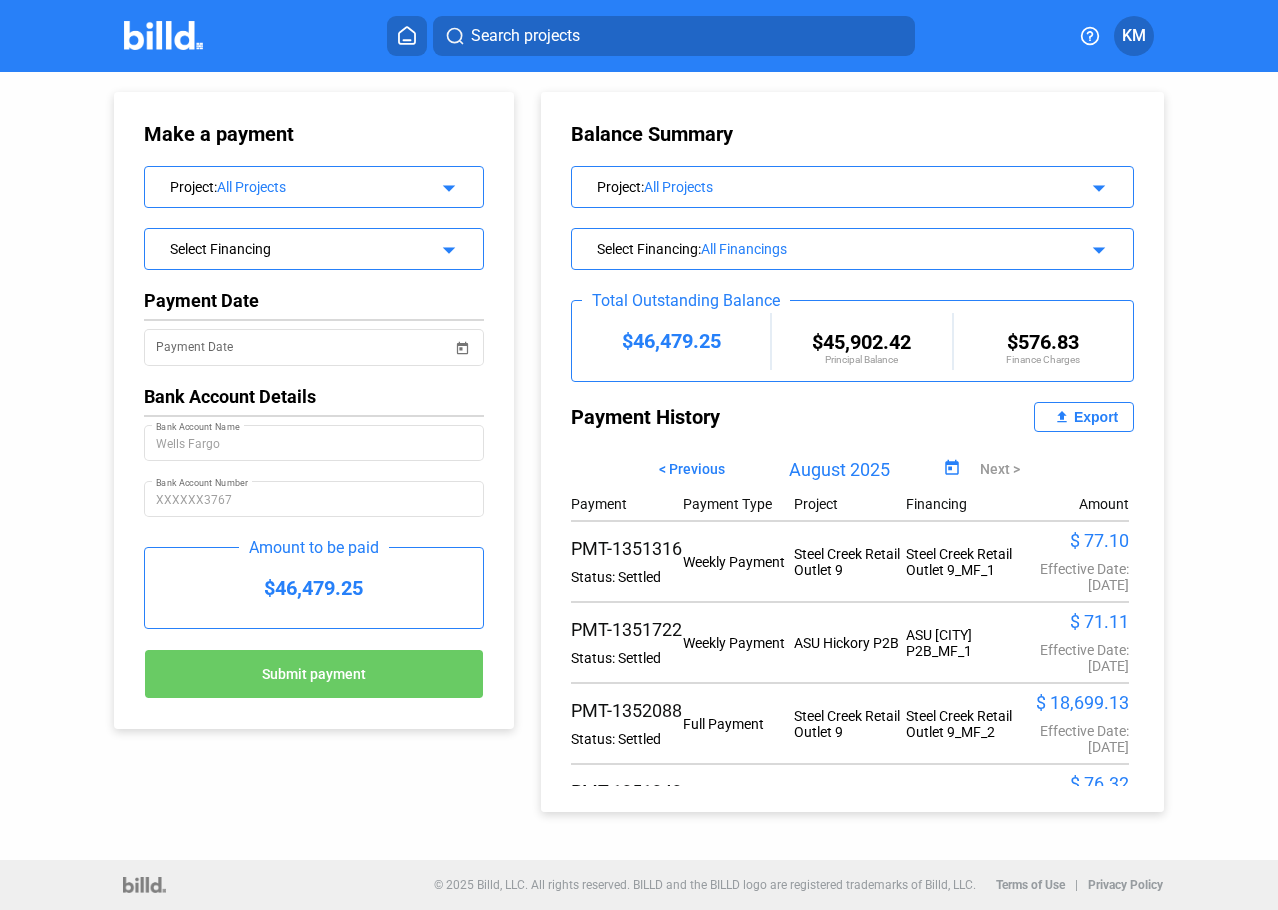 click on "arrow_drop_down" 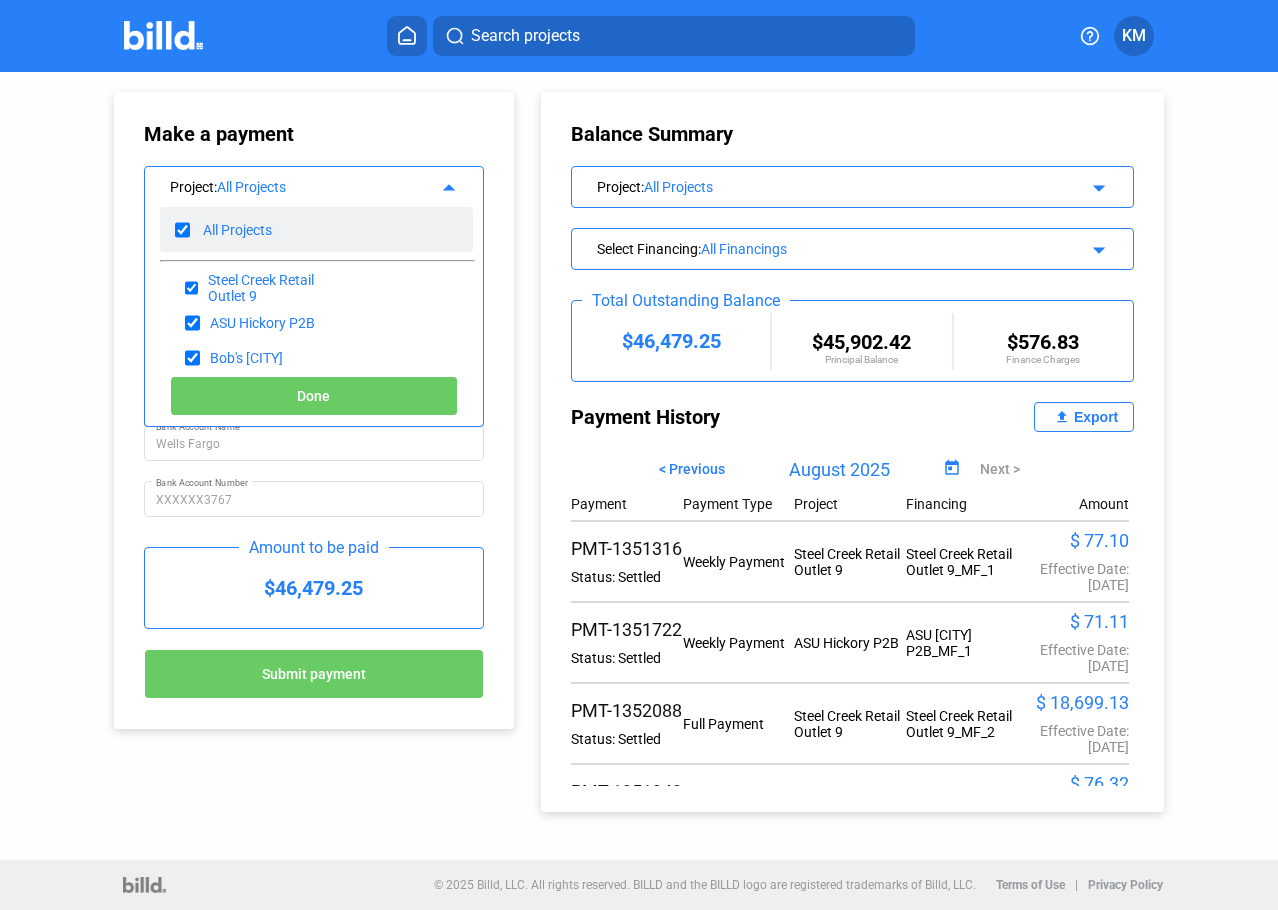 click at bounding box center [182, 230] 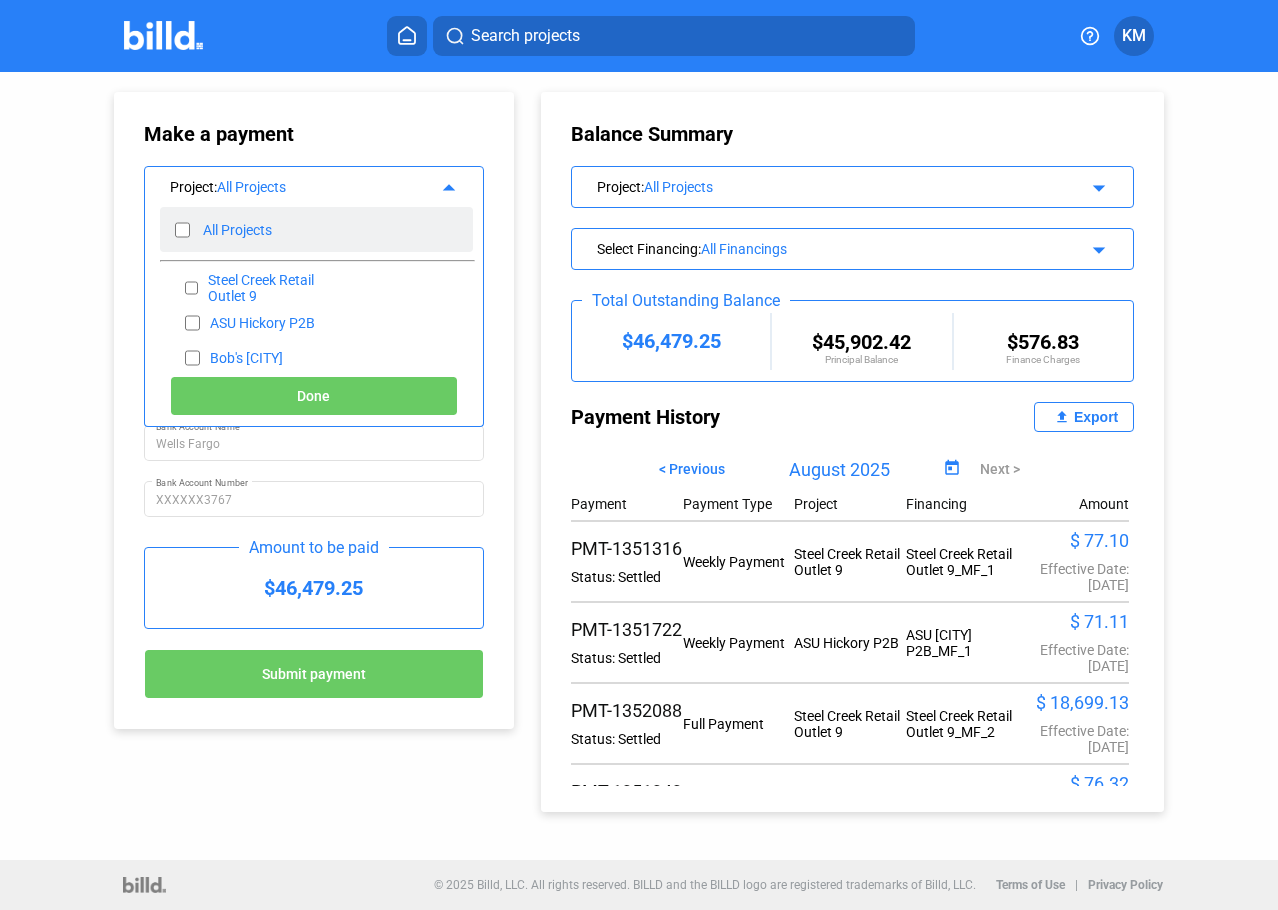checkbox on "false" 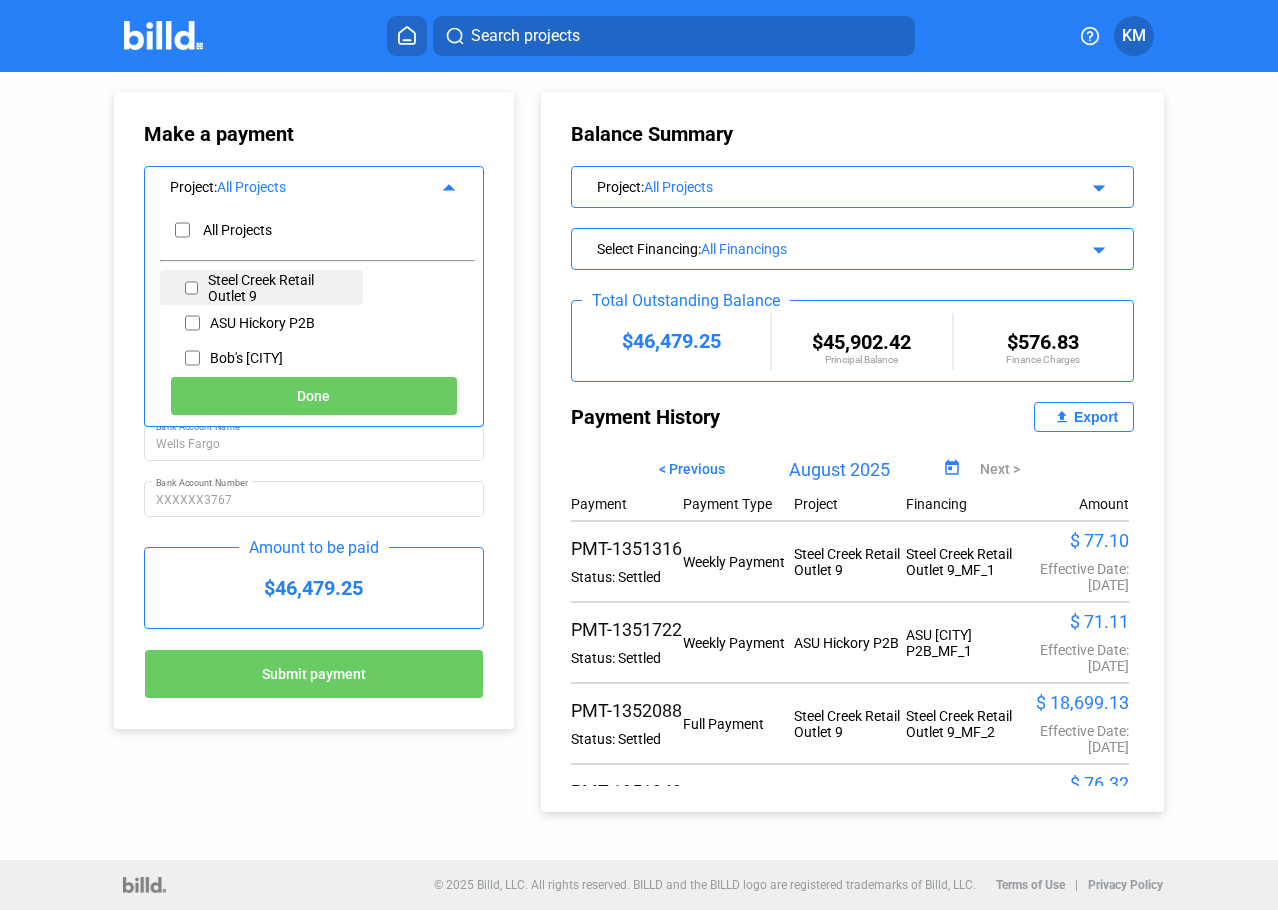click at bounding box center [191, 288] 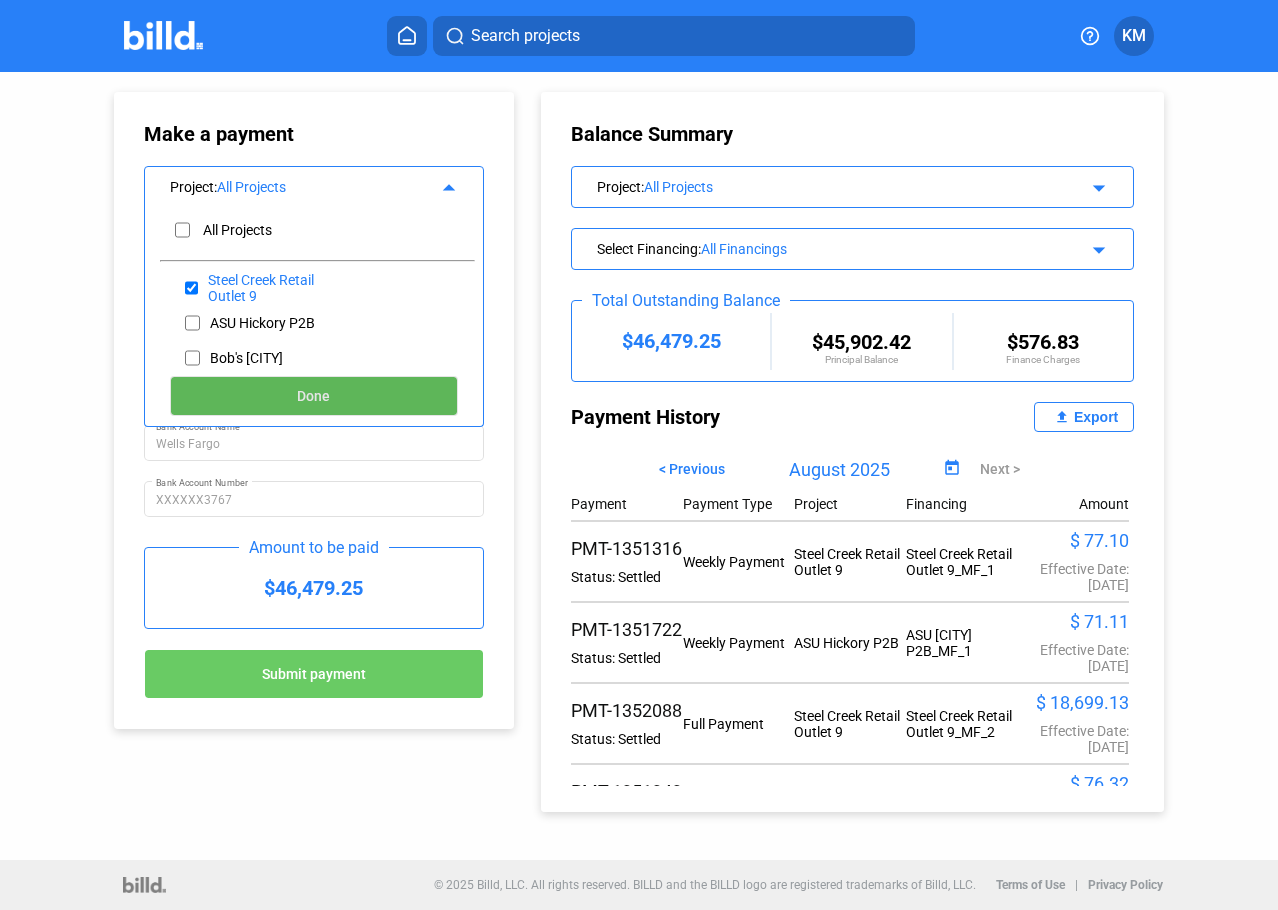 click on "Done" 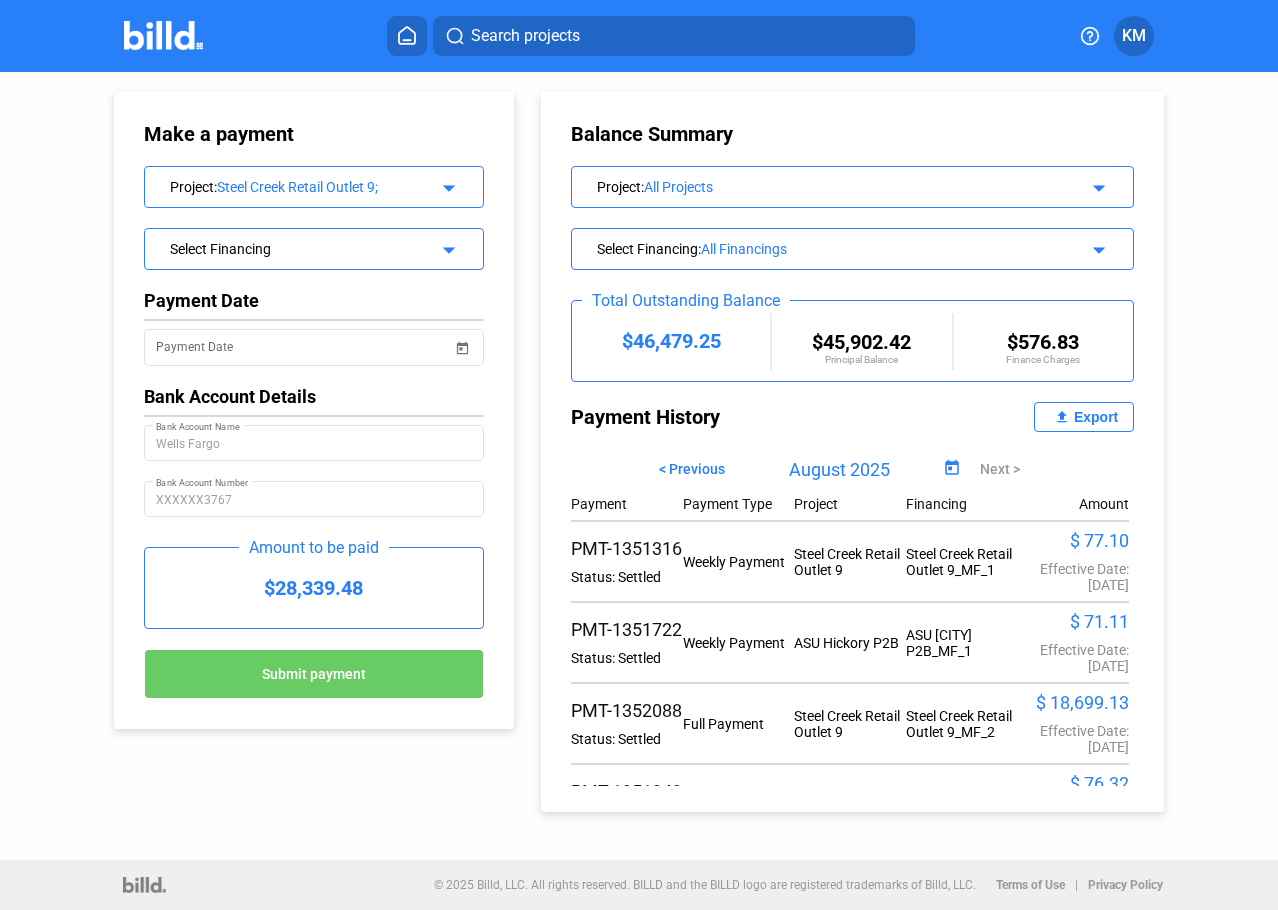 click on "arrow_drop_down" 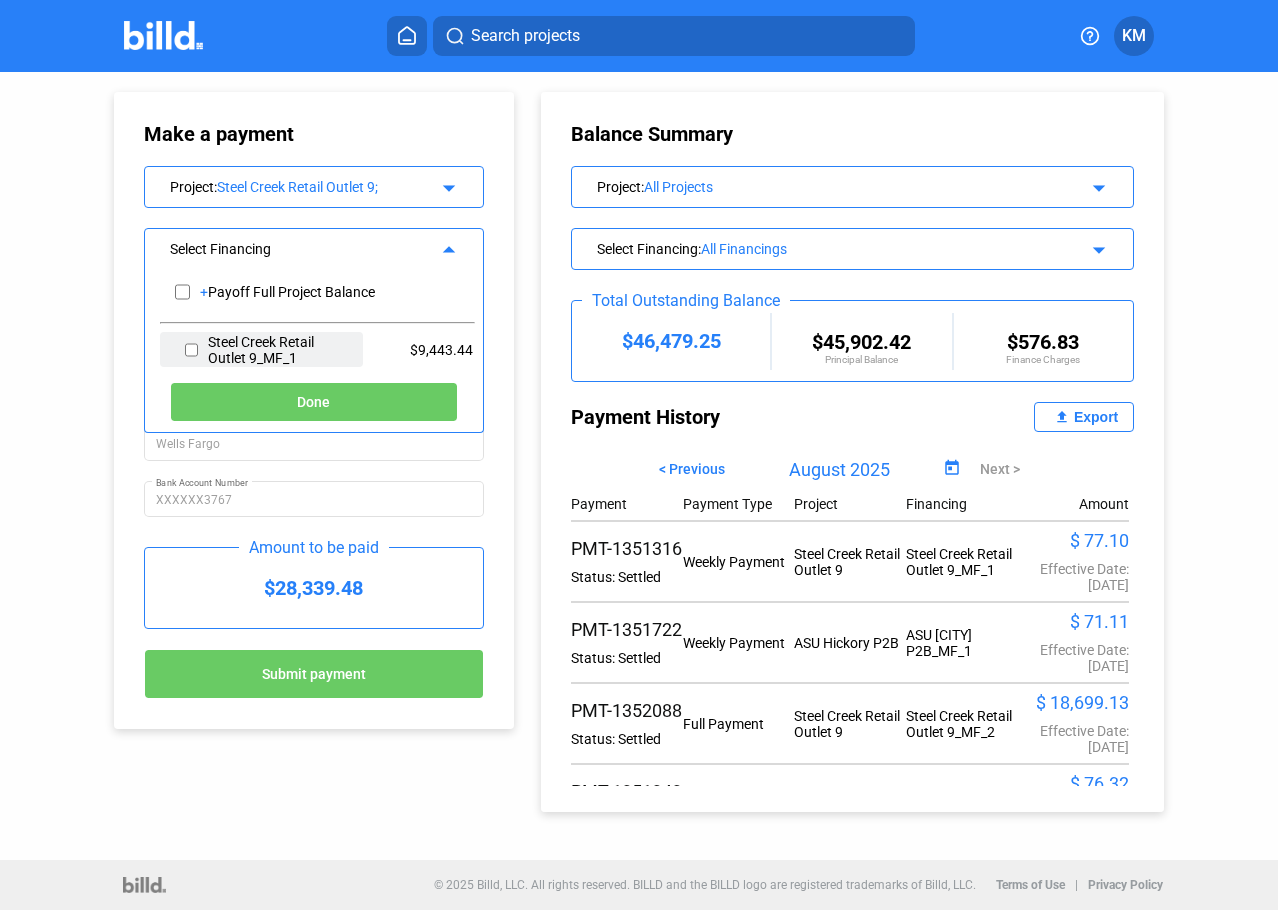 click at bounding box center (191, 350) 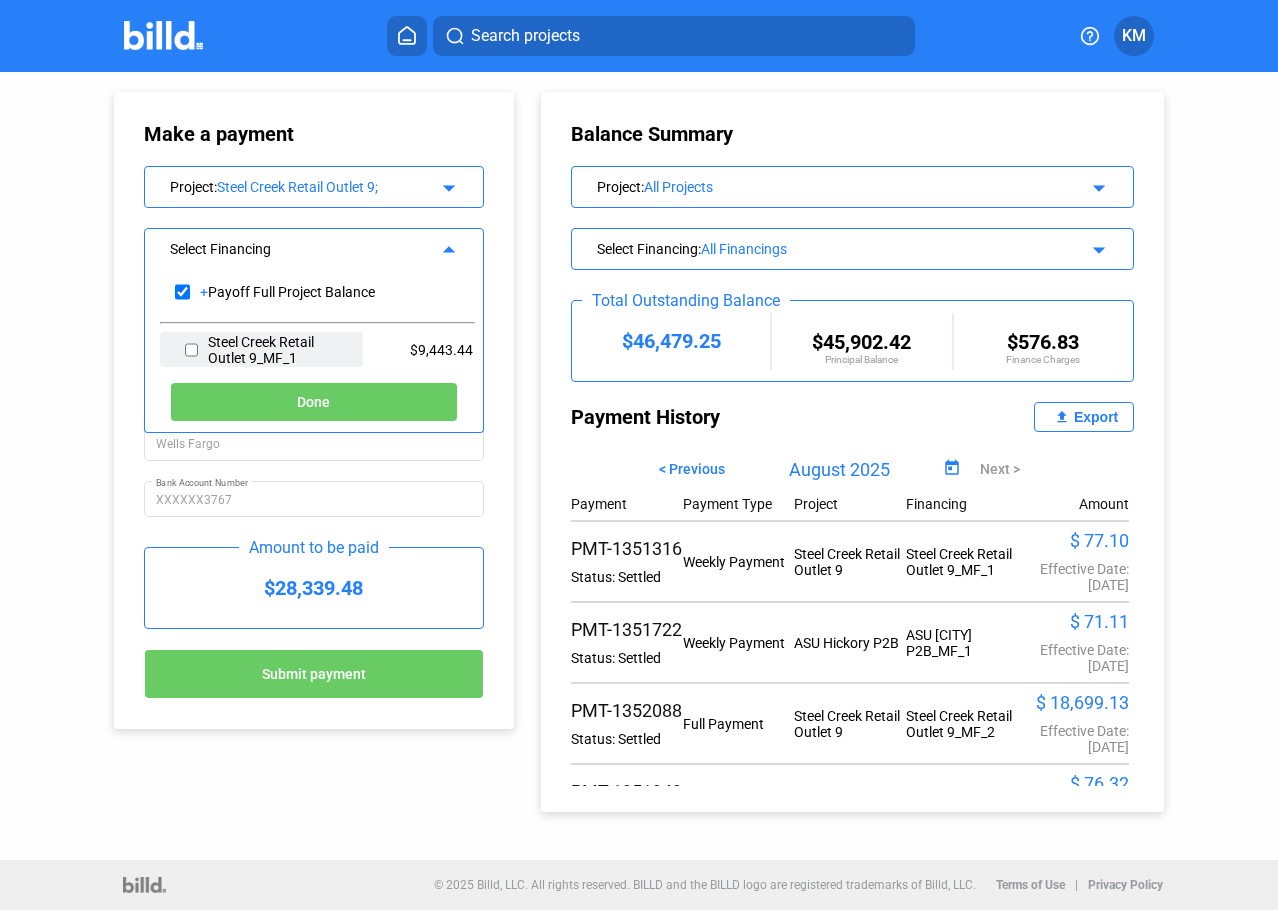 checkbox on "true" 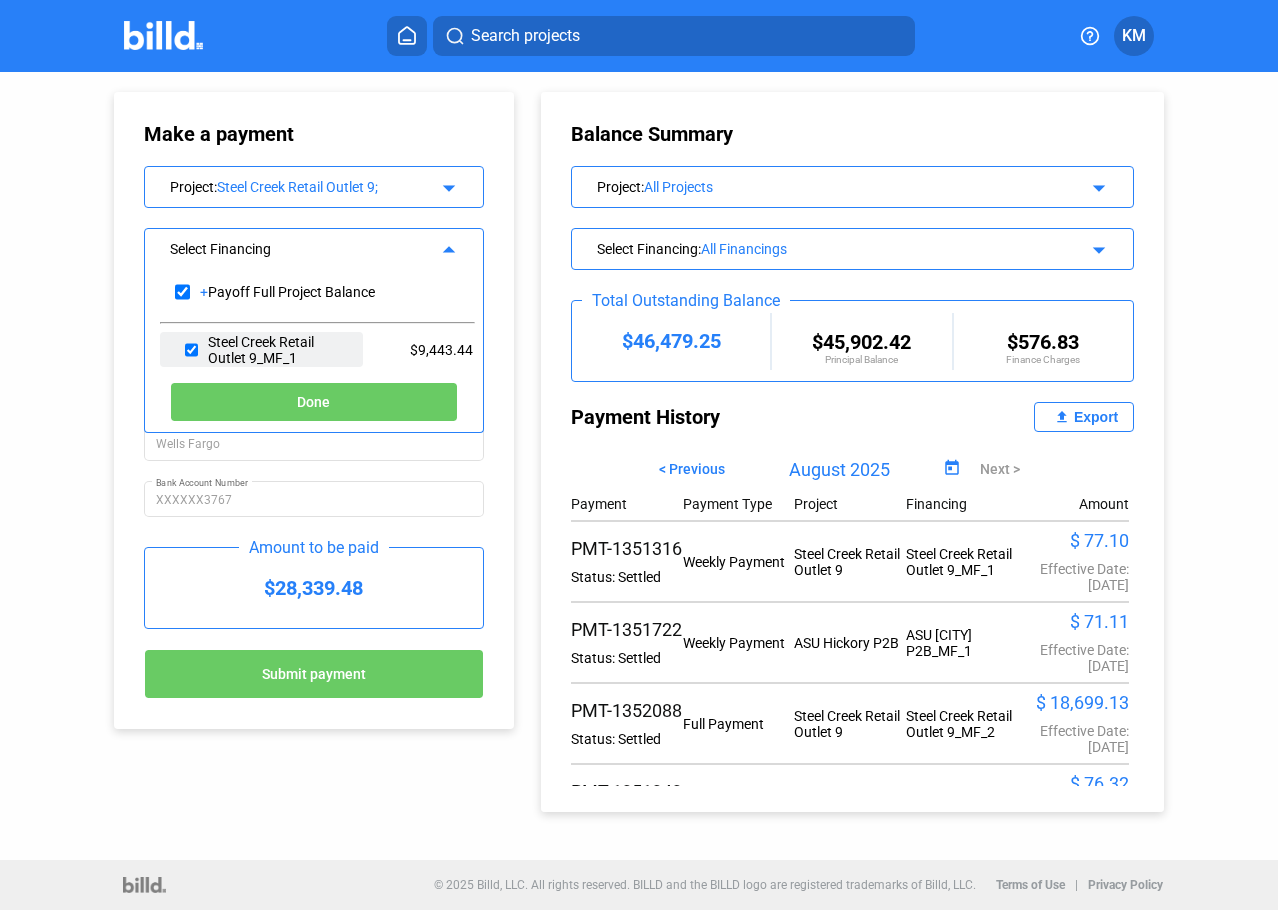 checkbox on "true" 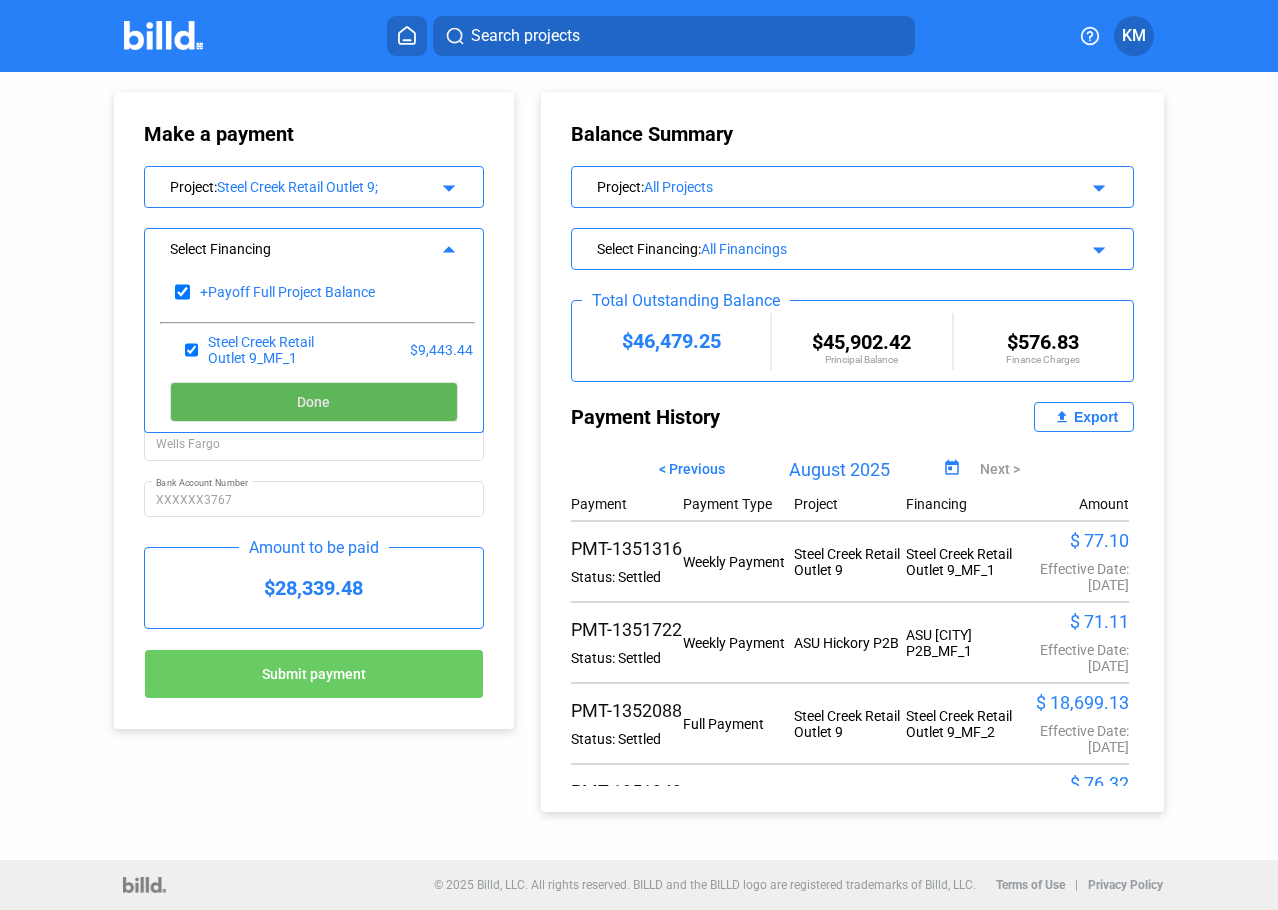 click on "Done" 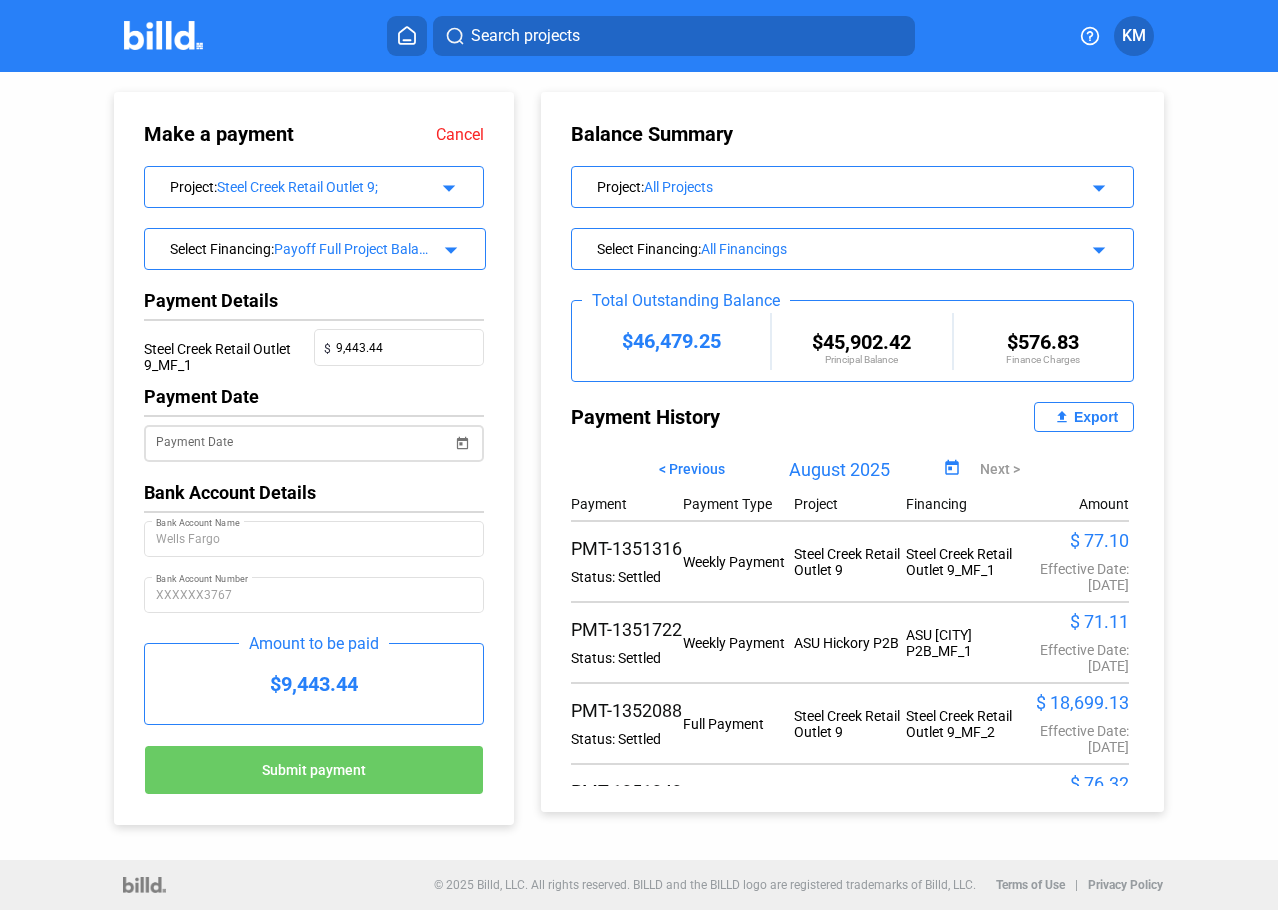 click 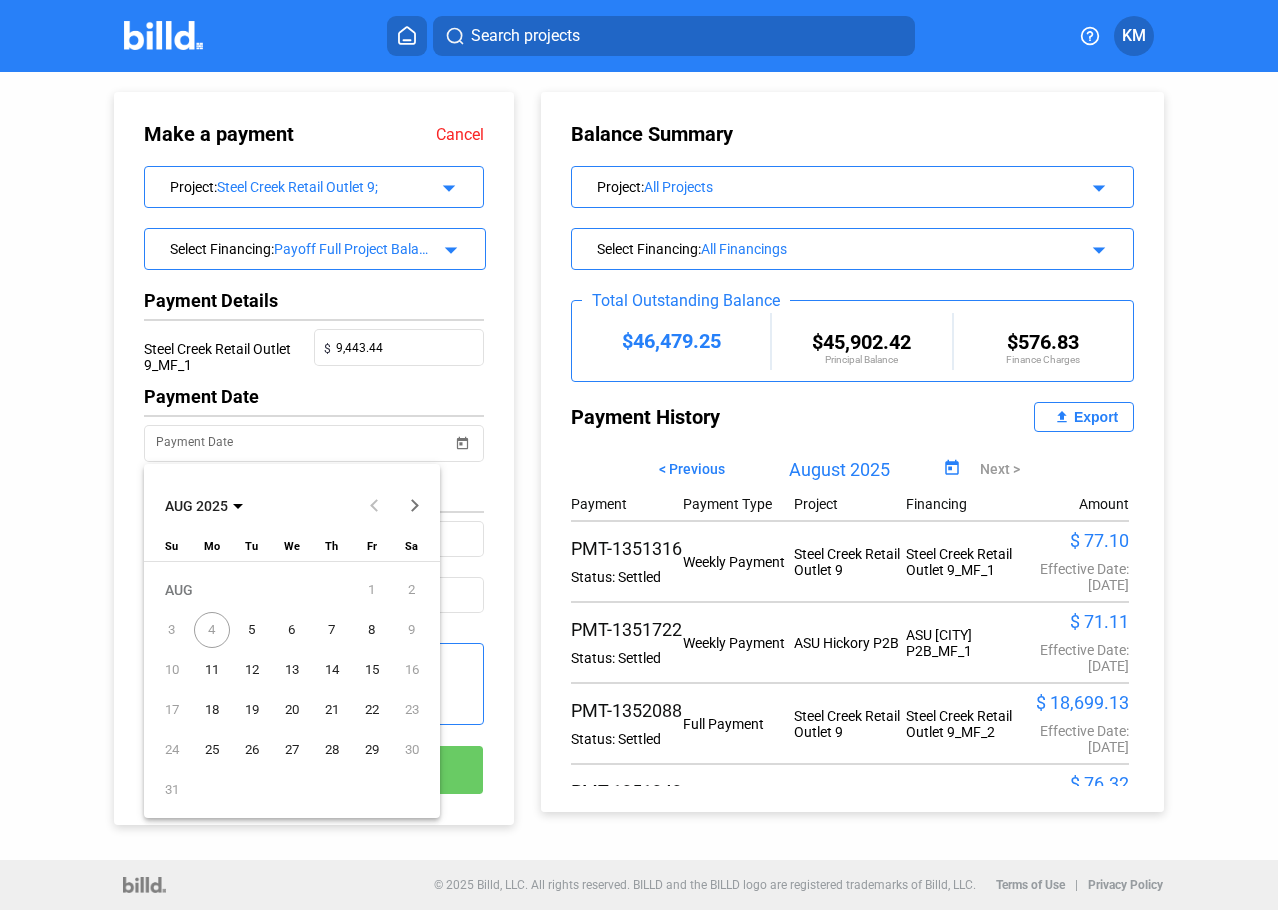 click on "8" at bounding box center (372, 630) 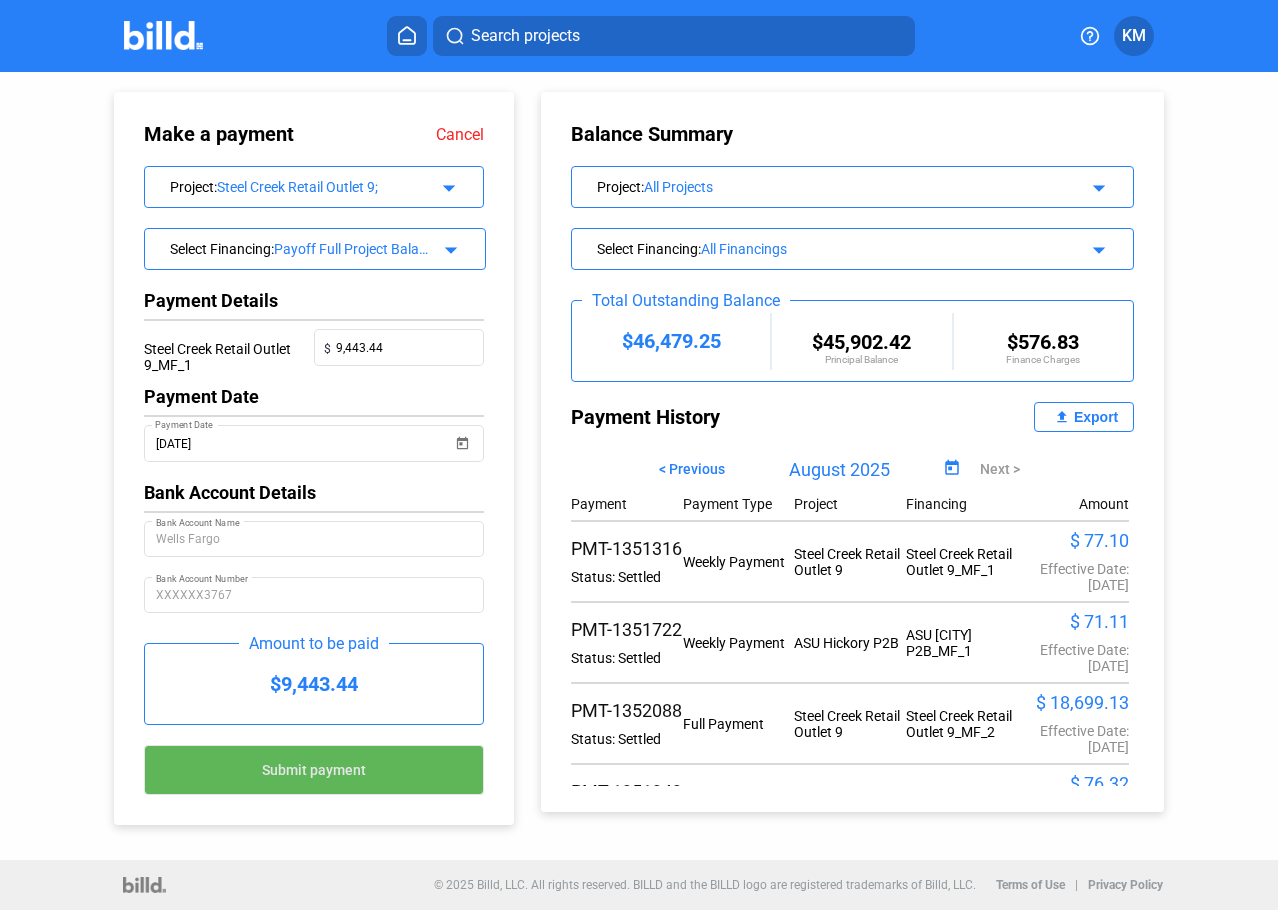 click on "Submit payment" 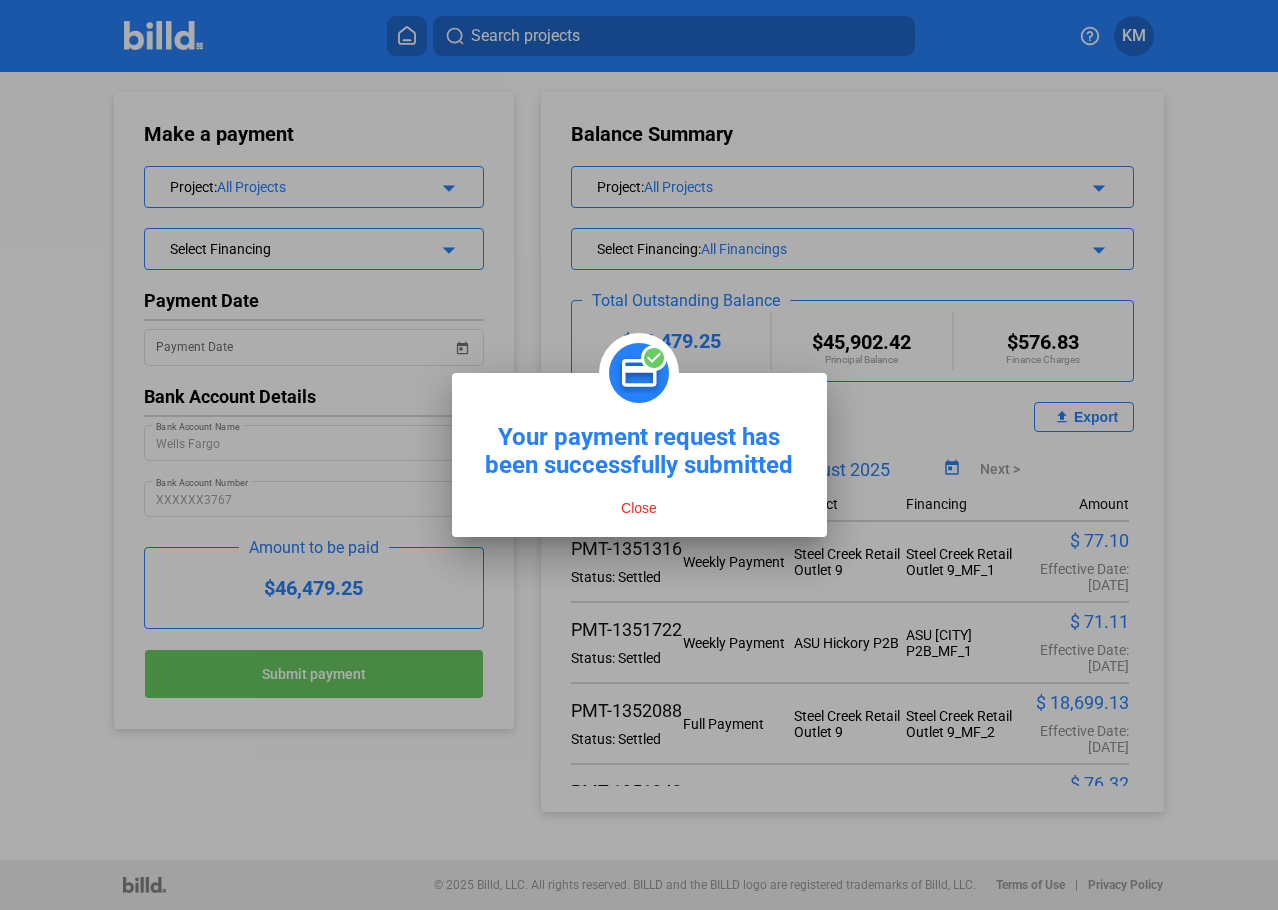 click on "Close" at bounding box center (639, 508) 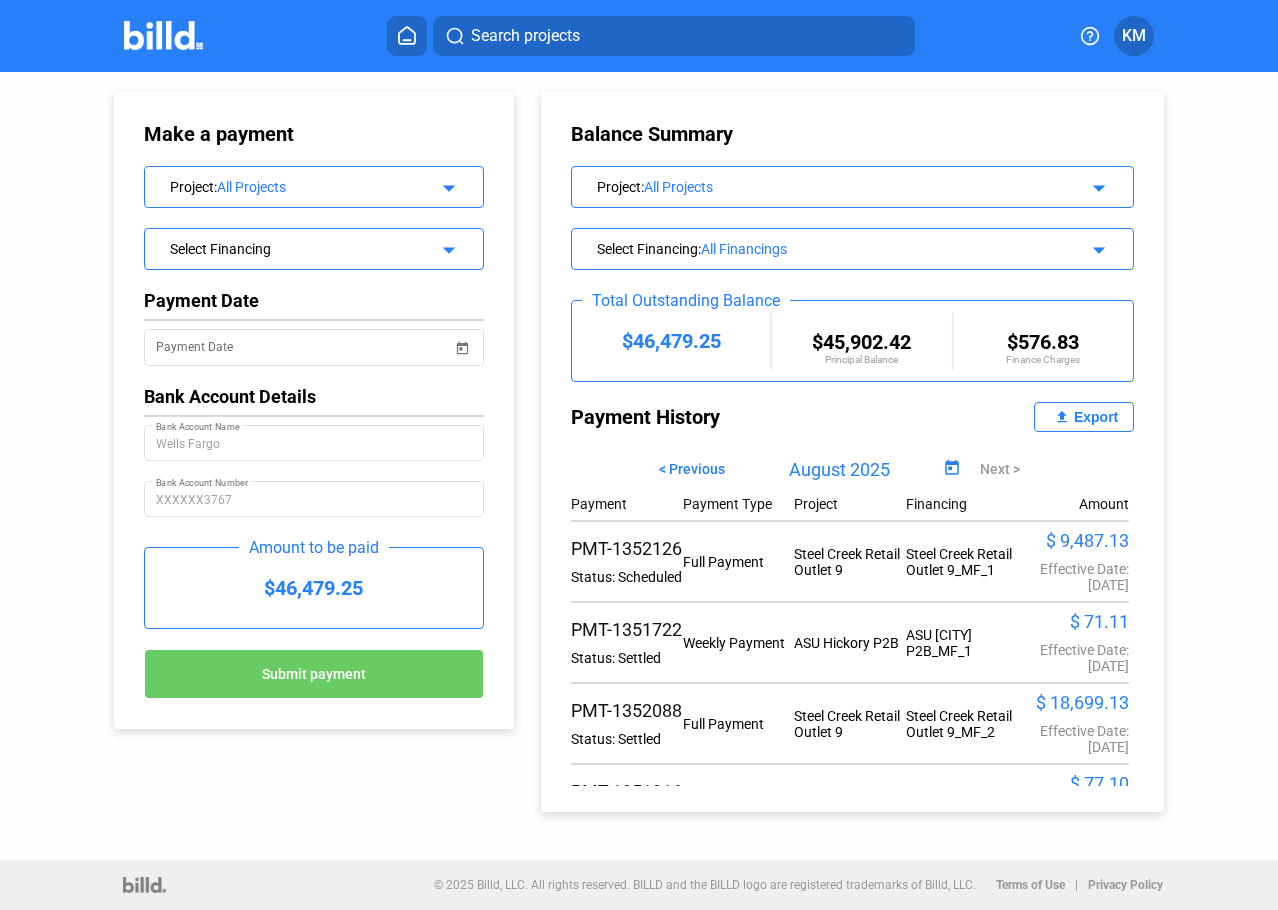 click on "KM" 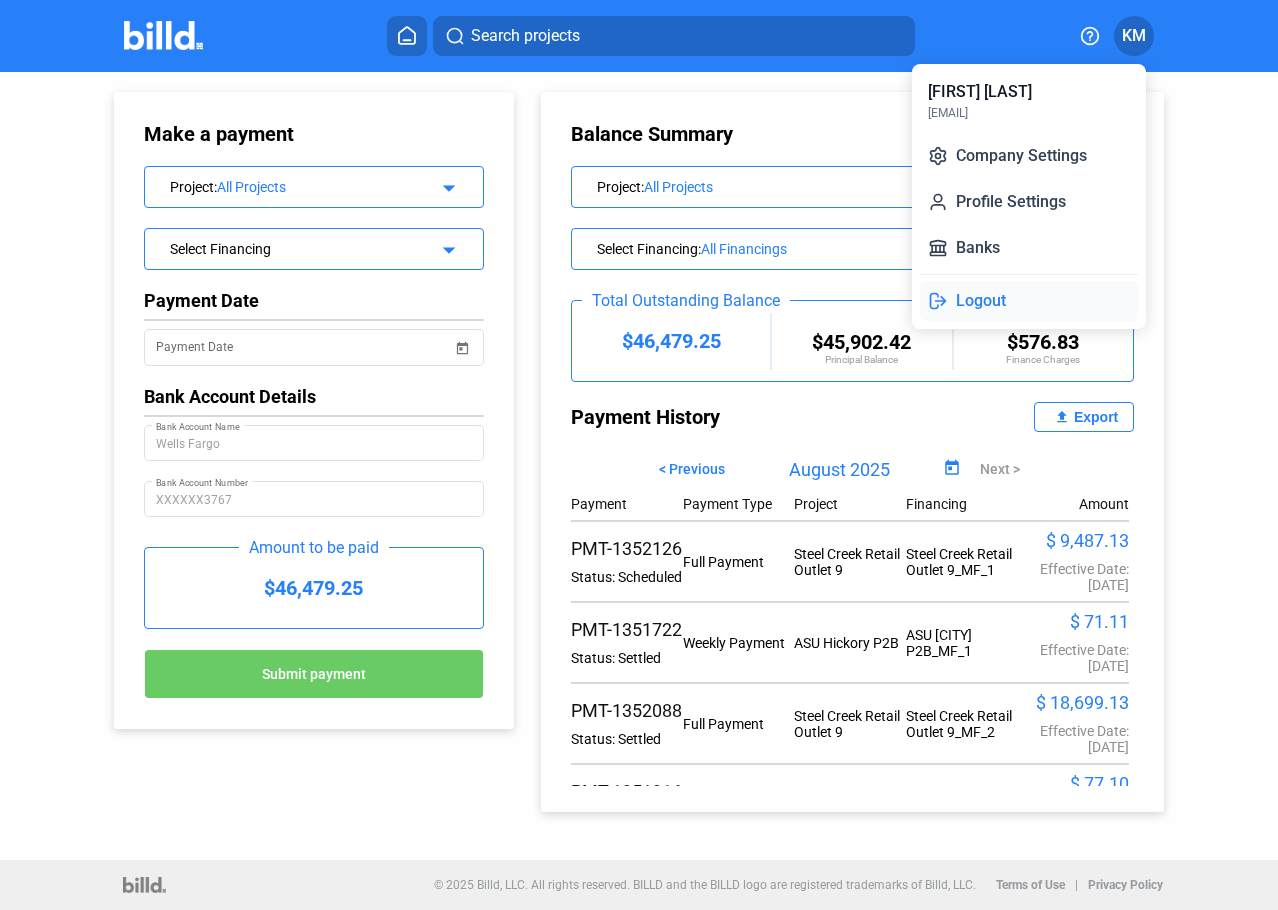 click on "Logout" at bounding box center (1029, 301) 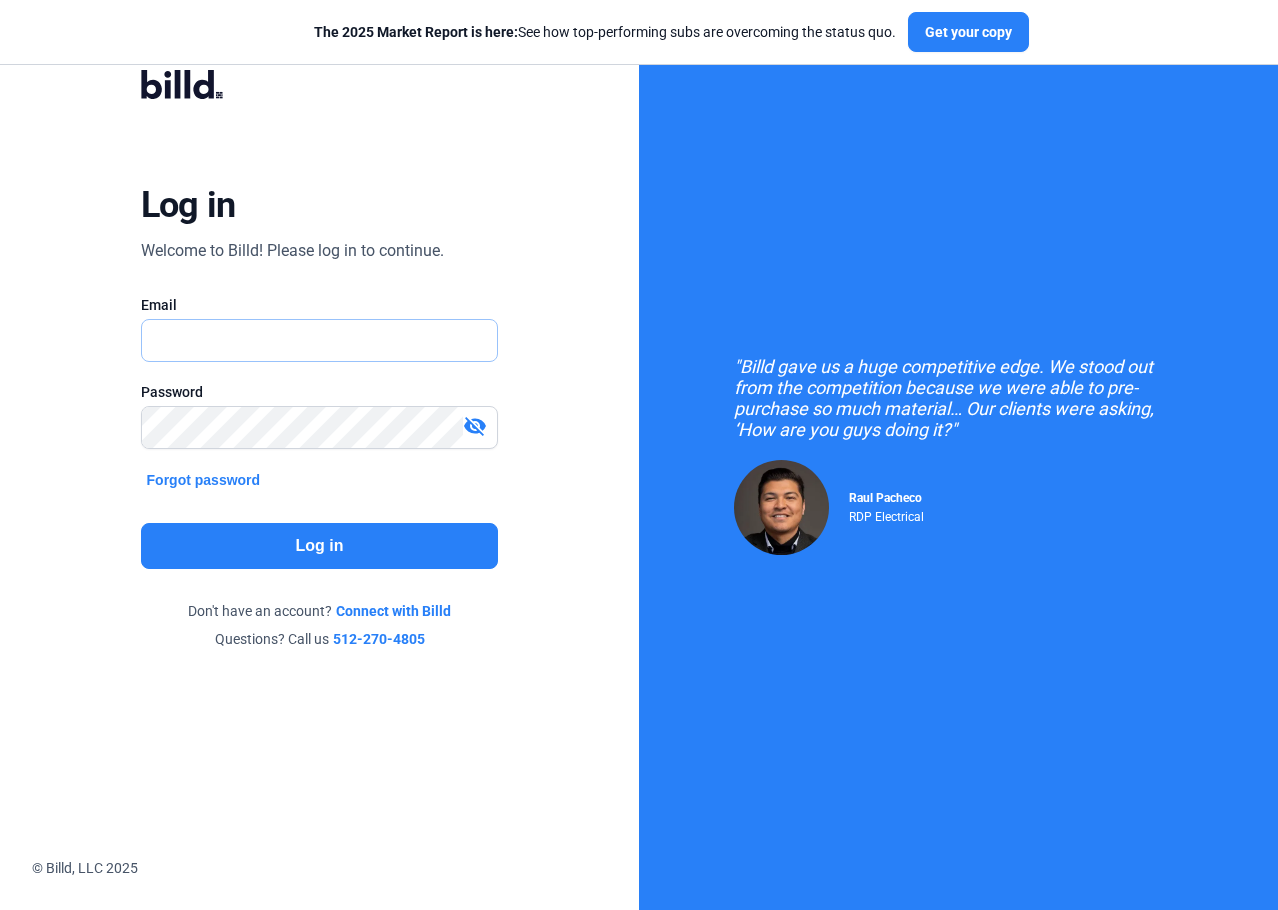 type on "[EMAIL]" 